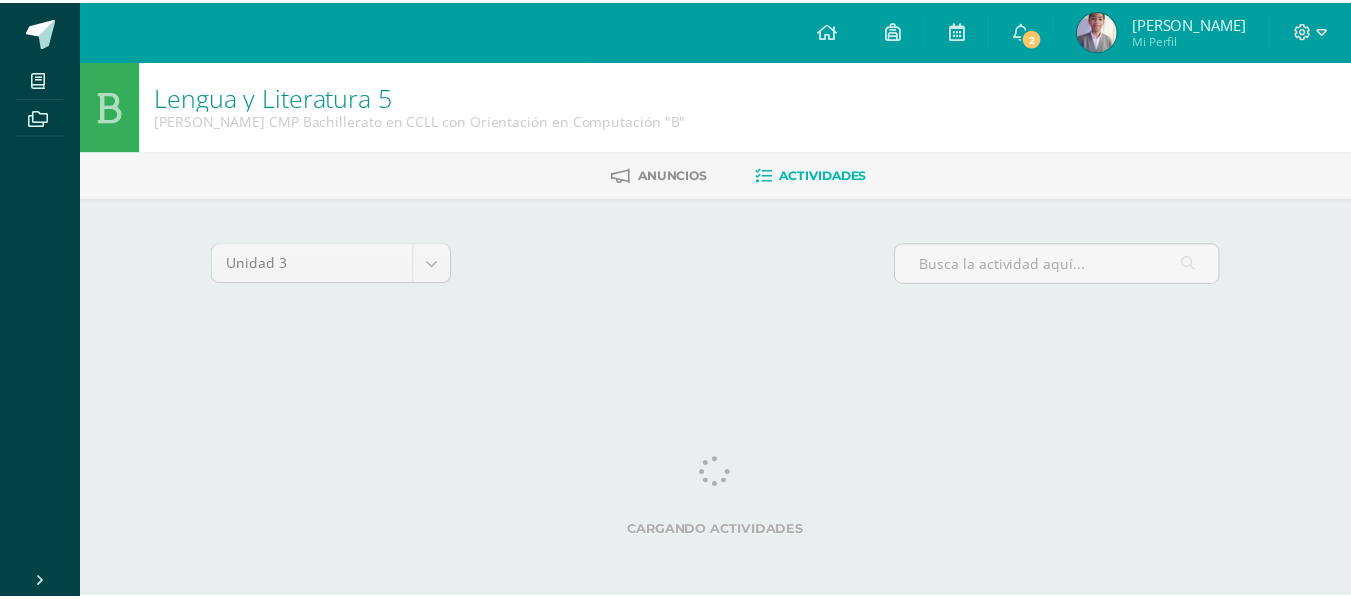 scroll, scrollTop: 0, scrollLeft: 0, axis: both 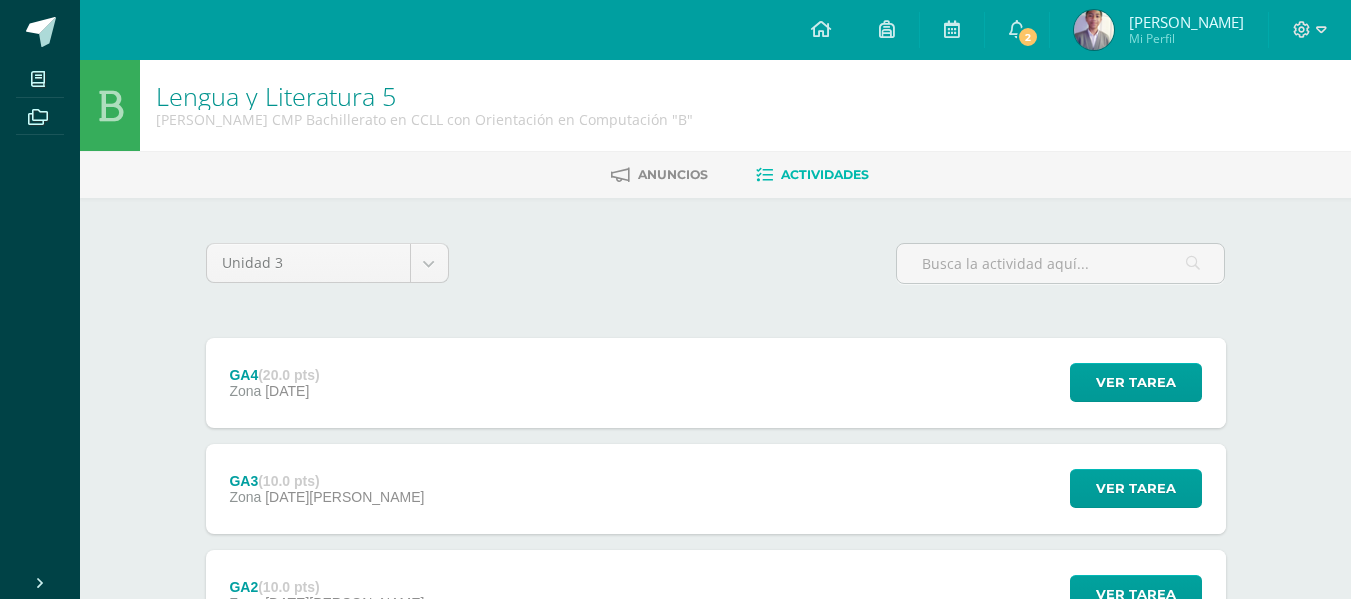 click on "Lengua y Literatura 5
Quinto Bachillerato CMP Bachillerato en CCLL con Orientación en Computación "B"
[GEOGRAPHIC_DATA]
Actividades
Unidad 3                             Unidad 1 Unidad 2 Unidad 3 Unidad 4
GA4  (20.0 pts)
Zona
[DATE]
Ver tarea
GA4
Lengua y Literatura 5
Cargando contenido" at bounding box center (715, 469) 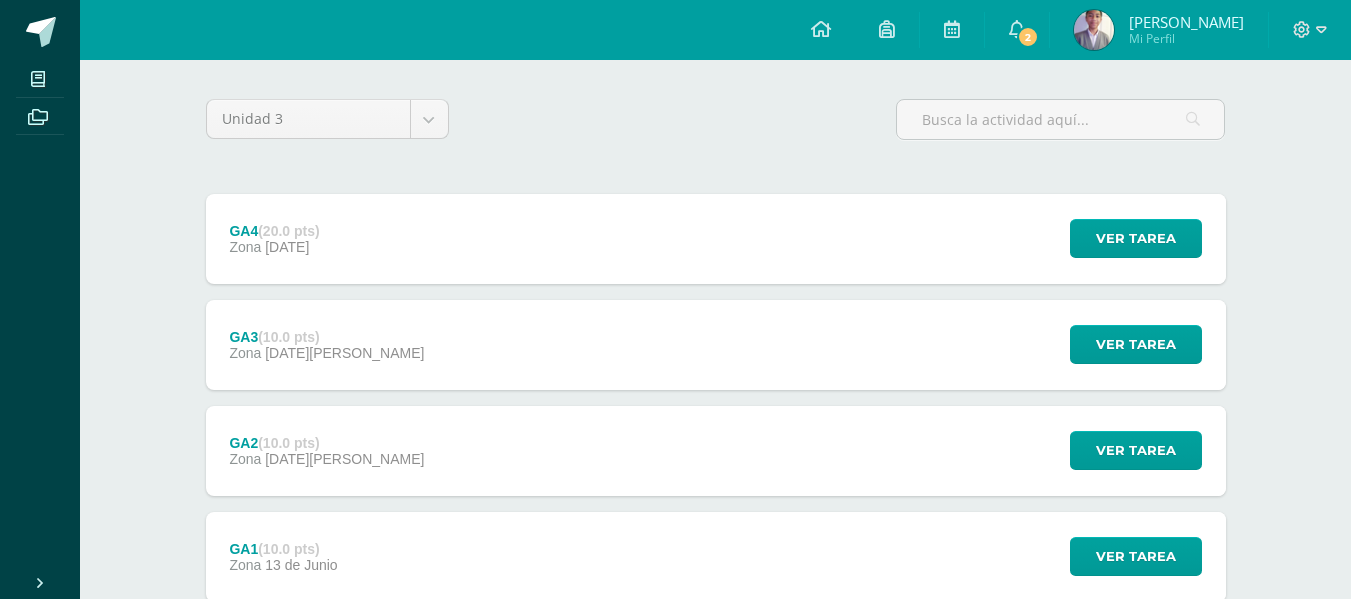 scroll, scrollTop: 166, scrollLeft: 0, axis: vertical 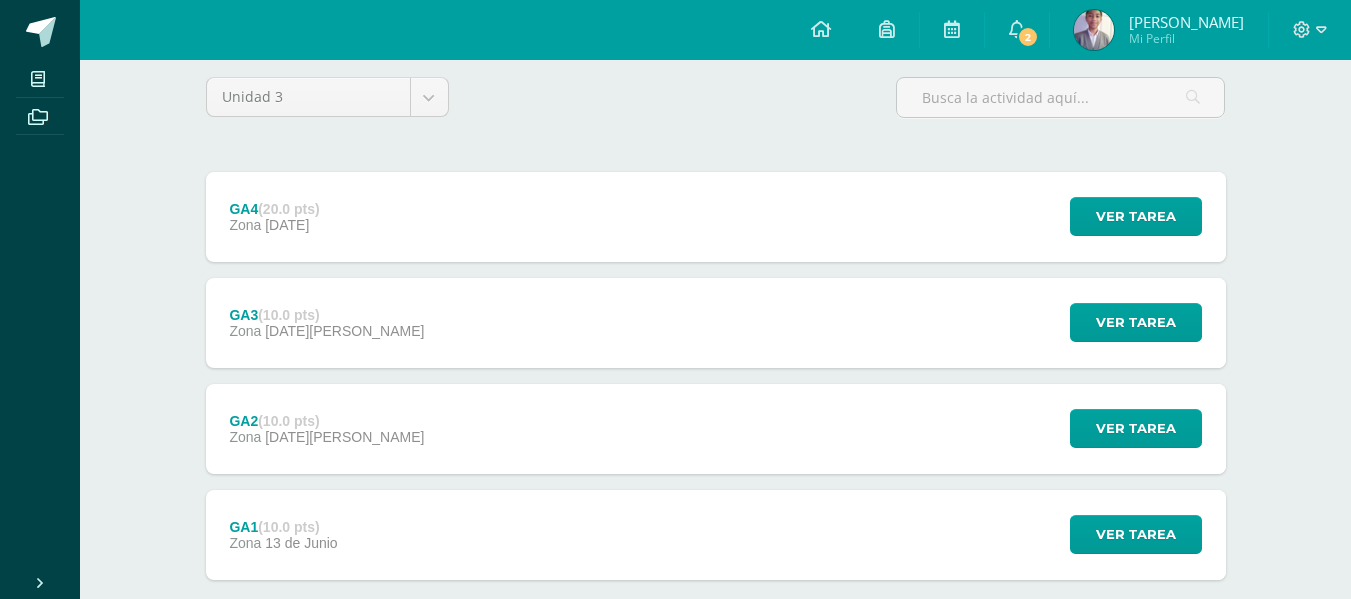 click on "GA3  (10.0 pts)
Zona
[DATE][PERSON_NAME]
Ver tarea
GA3
Lengua y Literatura 5
Cargando contenido" at bounding box center (716, 323) 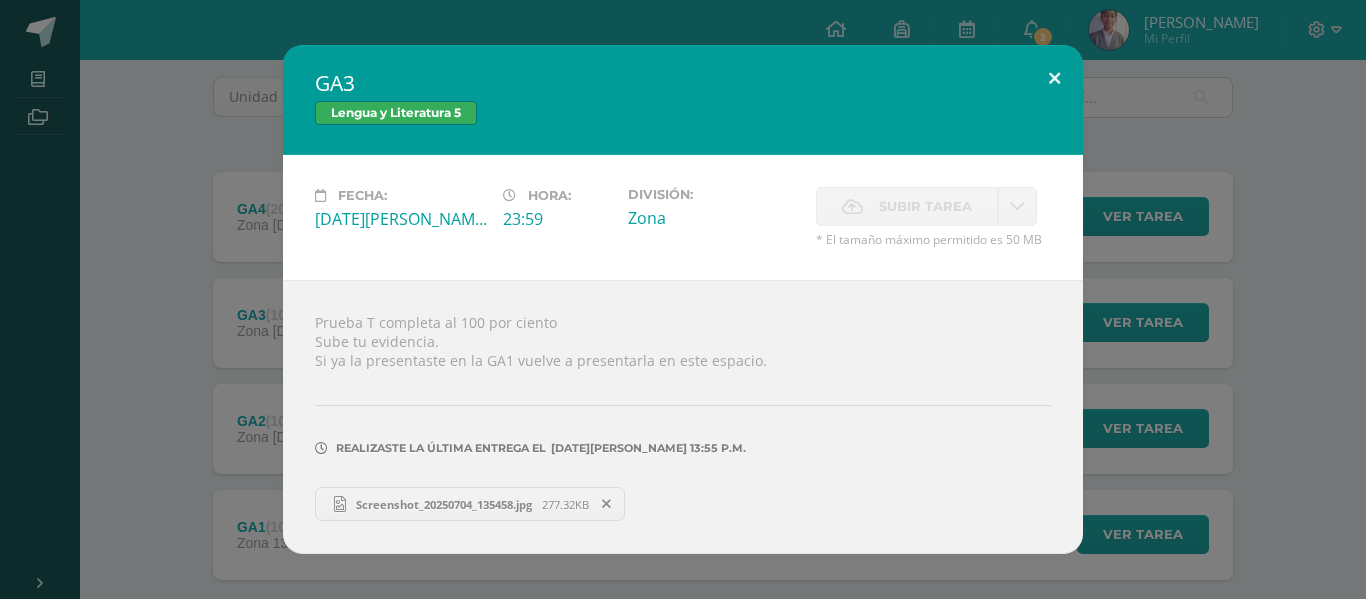 click at bounding box center [1054, 79] 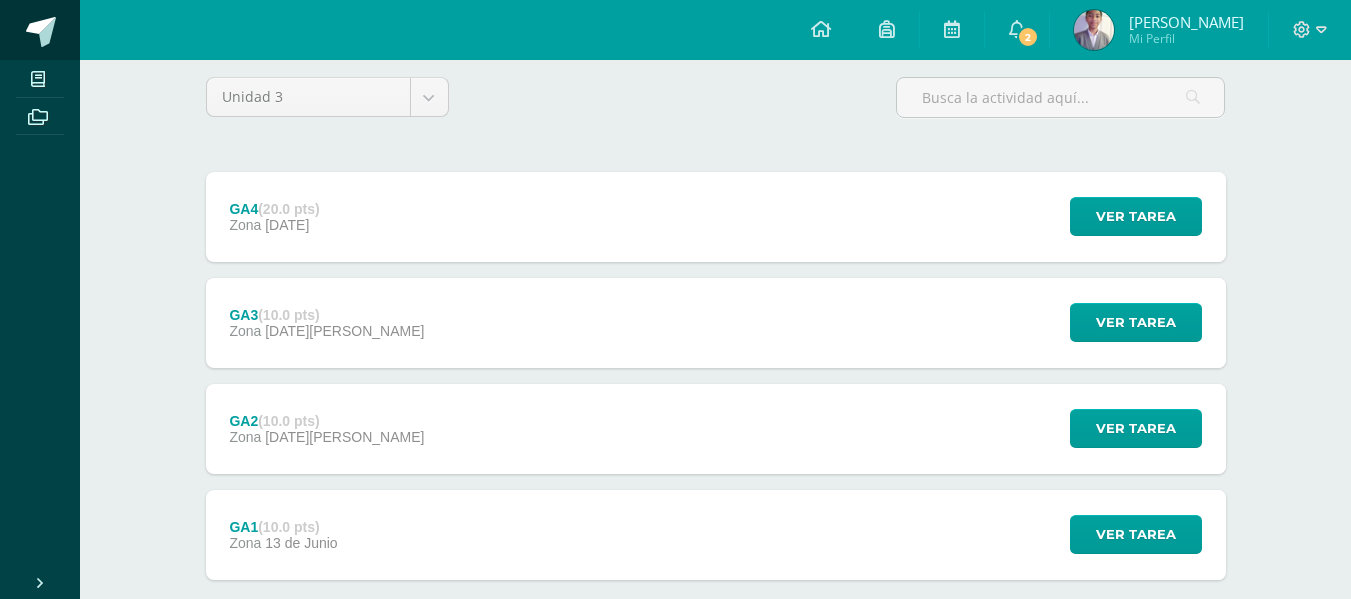 click at bounding box center (41, 32) 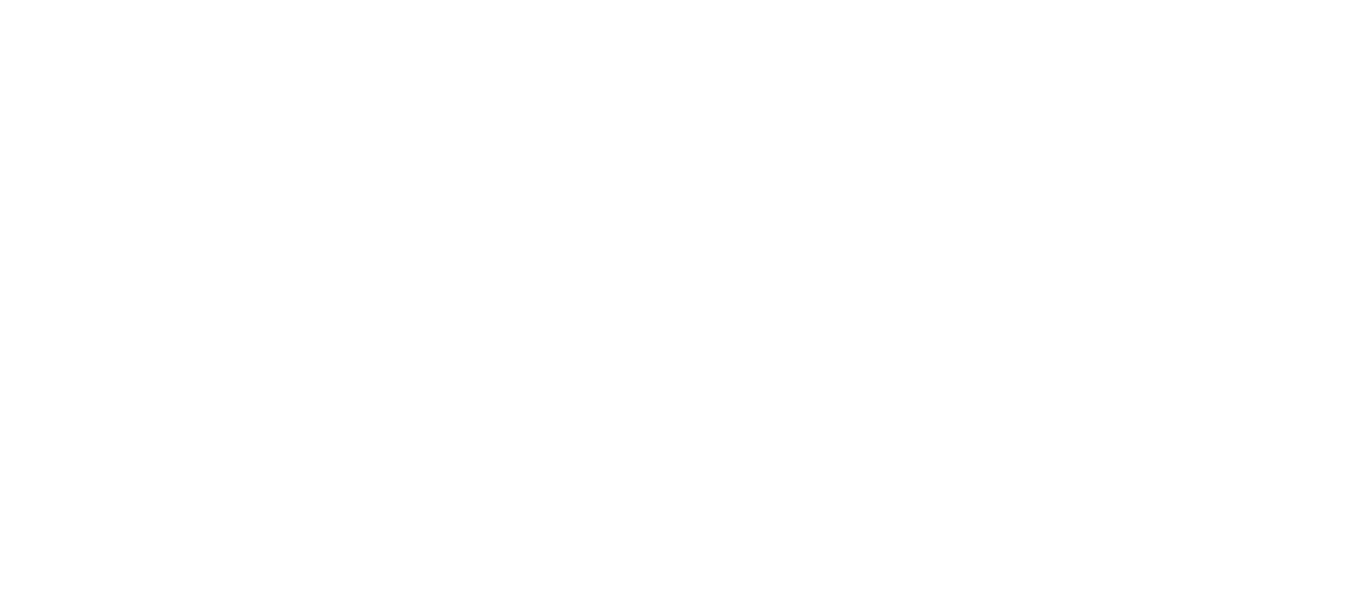scroll, scrollTop: 0, scrollLeft: 0, axis: both 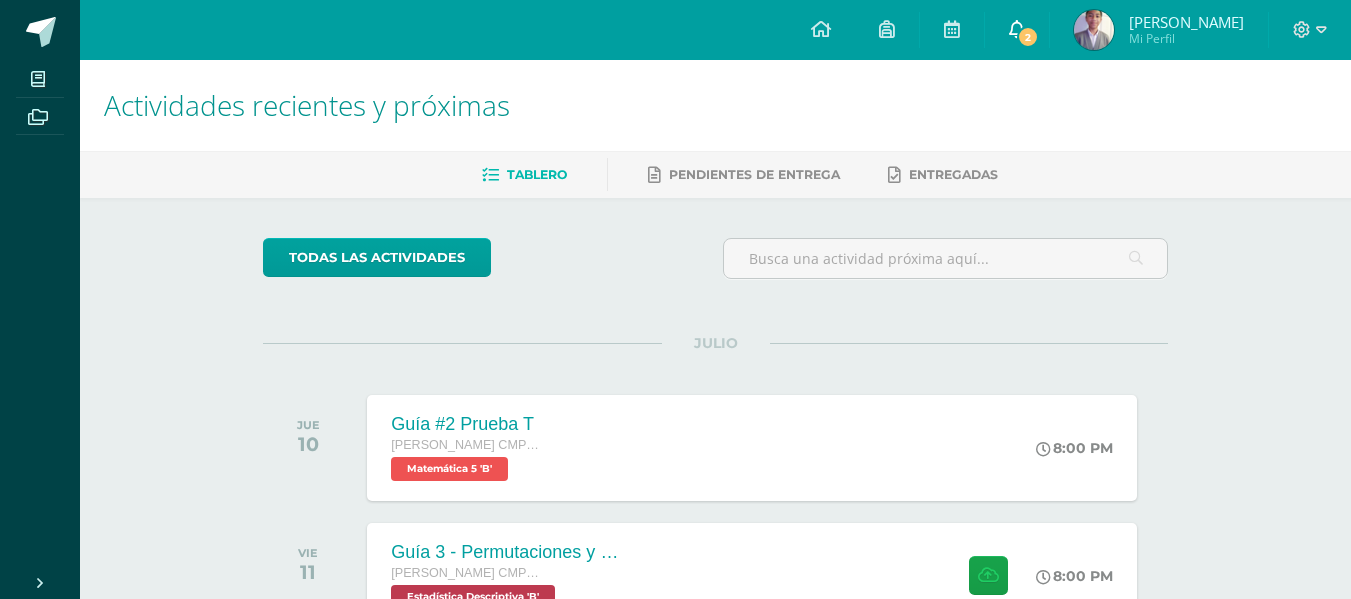 click on "2" at bounding box center [1028, 37] 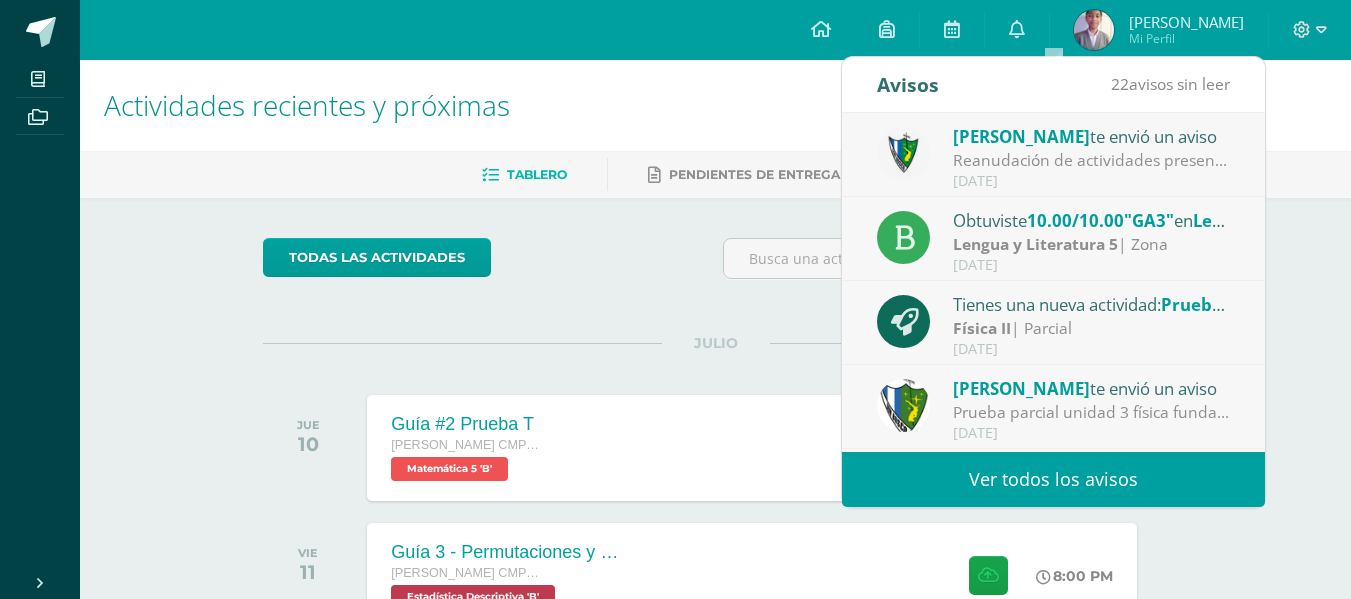 click on "Ver todos los avisos" at bounding box center [1053, 479] 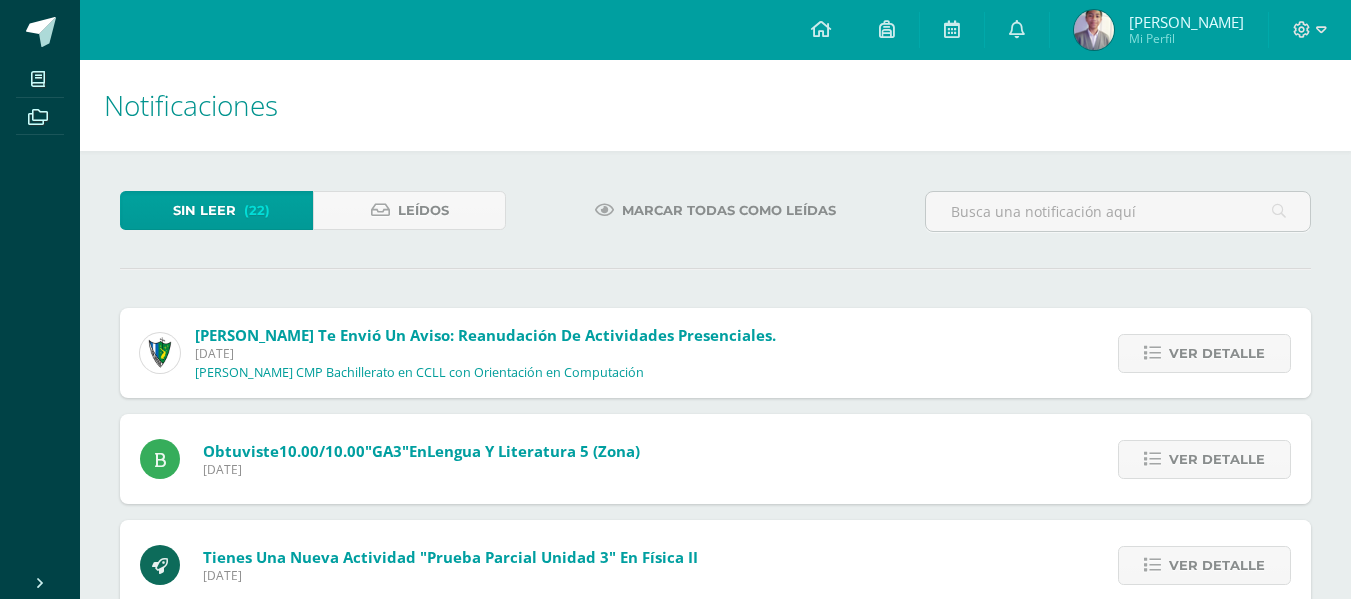 scroll, scrollTop: 0, scrollLeft: 0, axis: both 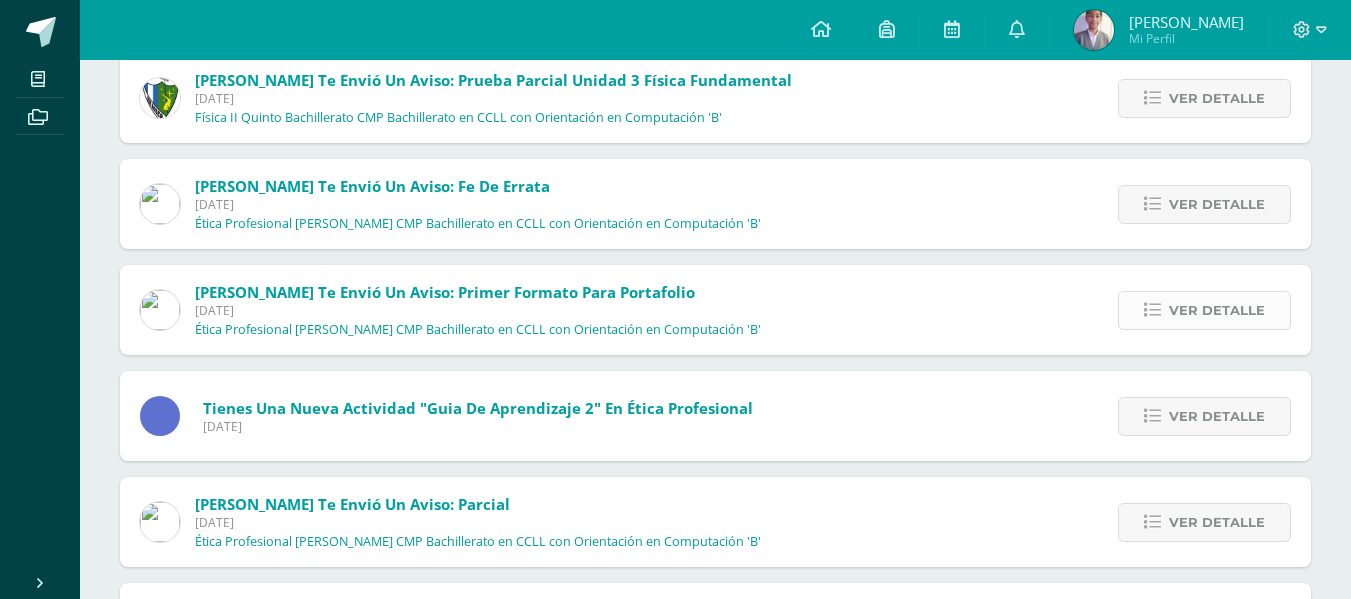 click on "Ver detalle" at bounding box center [1217, 310] 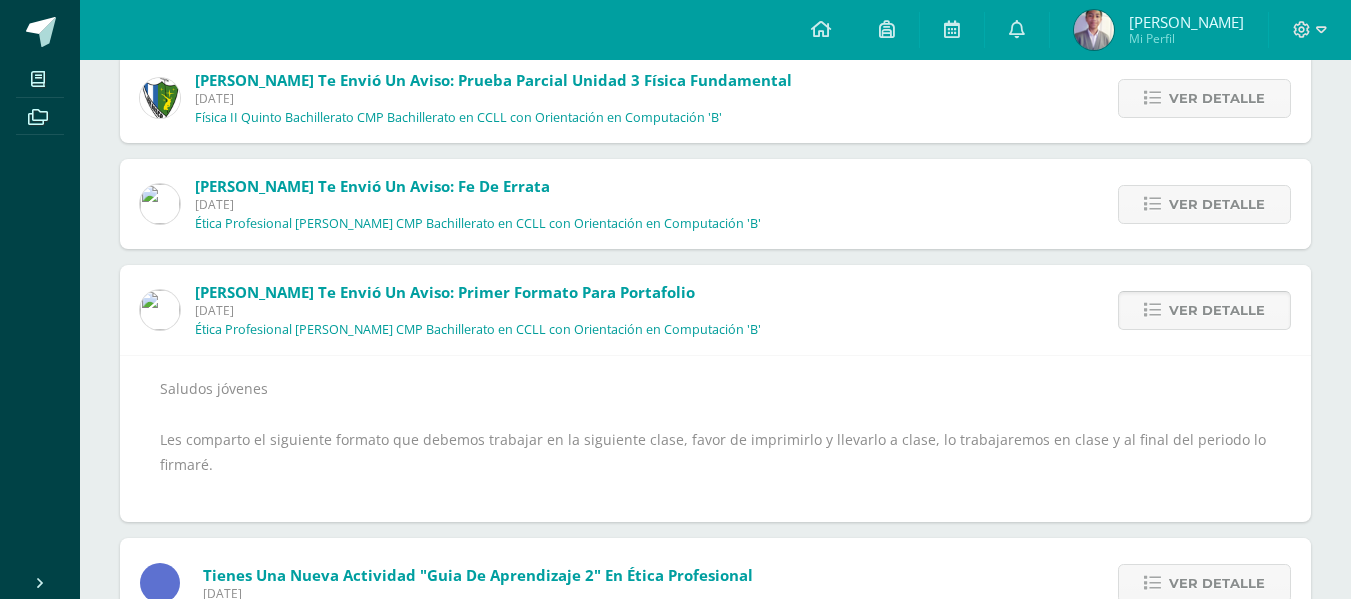 click on "Ver detalle" at bounding box center (1217, 310) 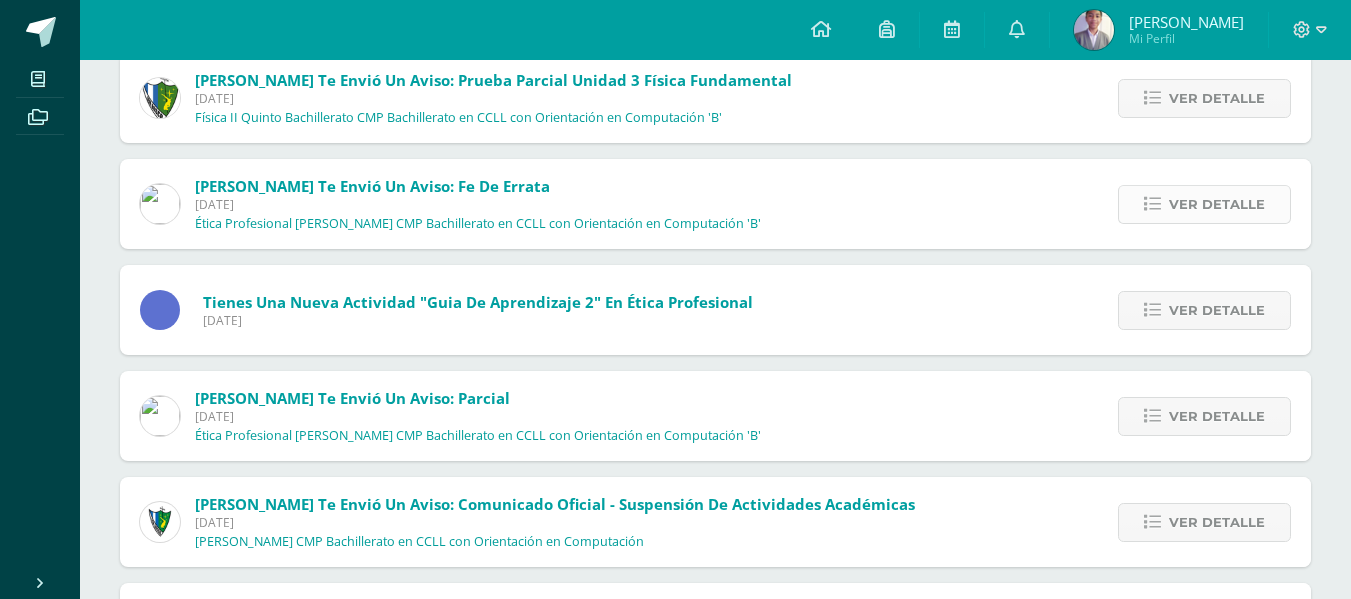 click on "Ver detalle" at bounding box center [1217, 204] 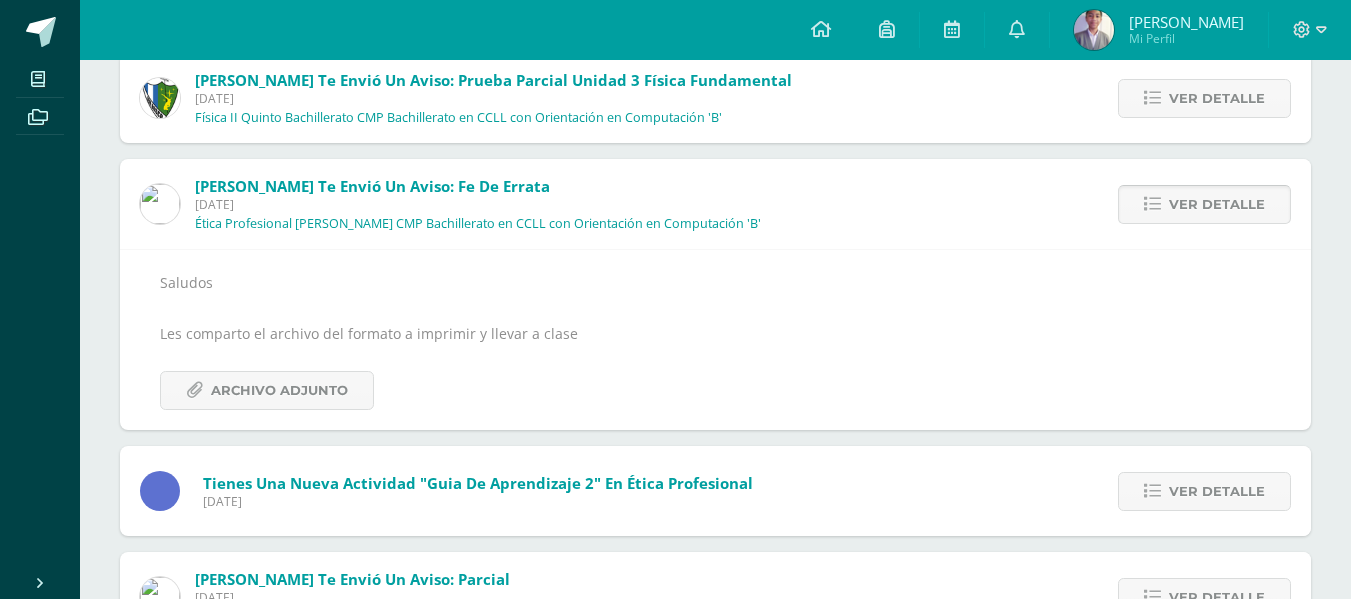 click on "Ver detalle" at bounding box center (1217, 204) 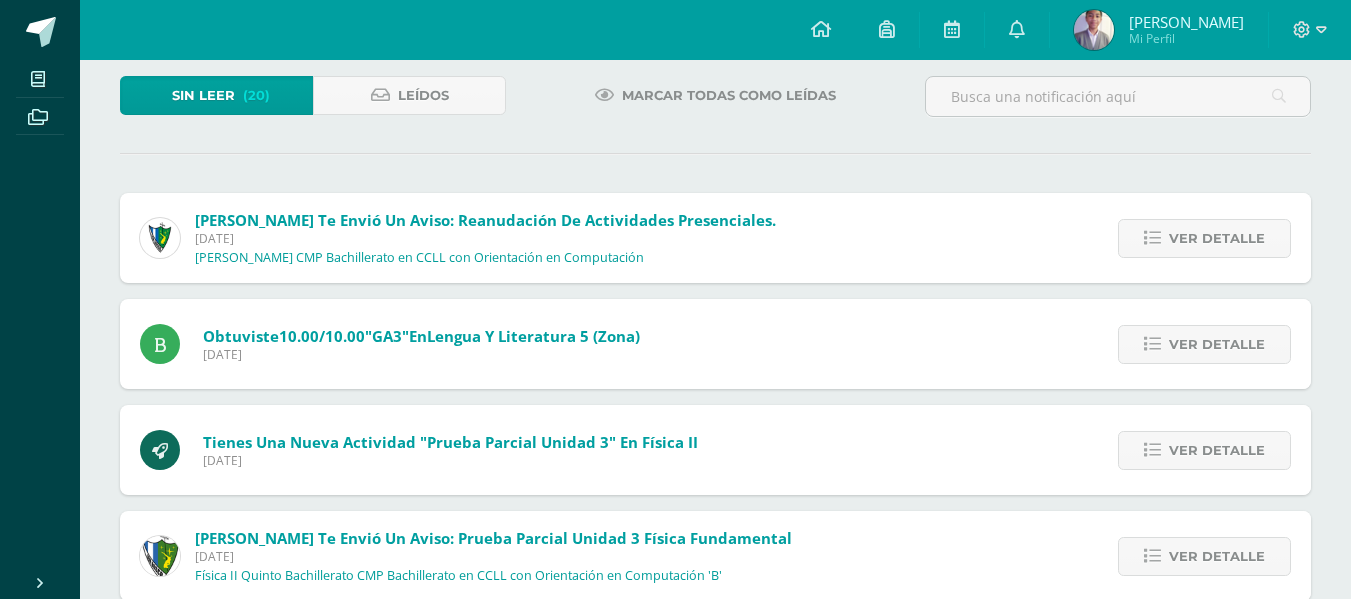 scroll, scrollTop: 87, scrollLeft: 0, axis: vertical 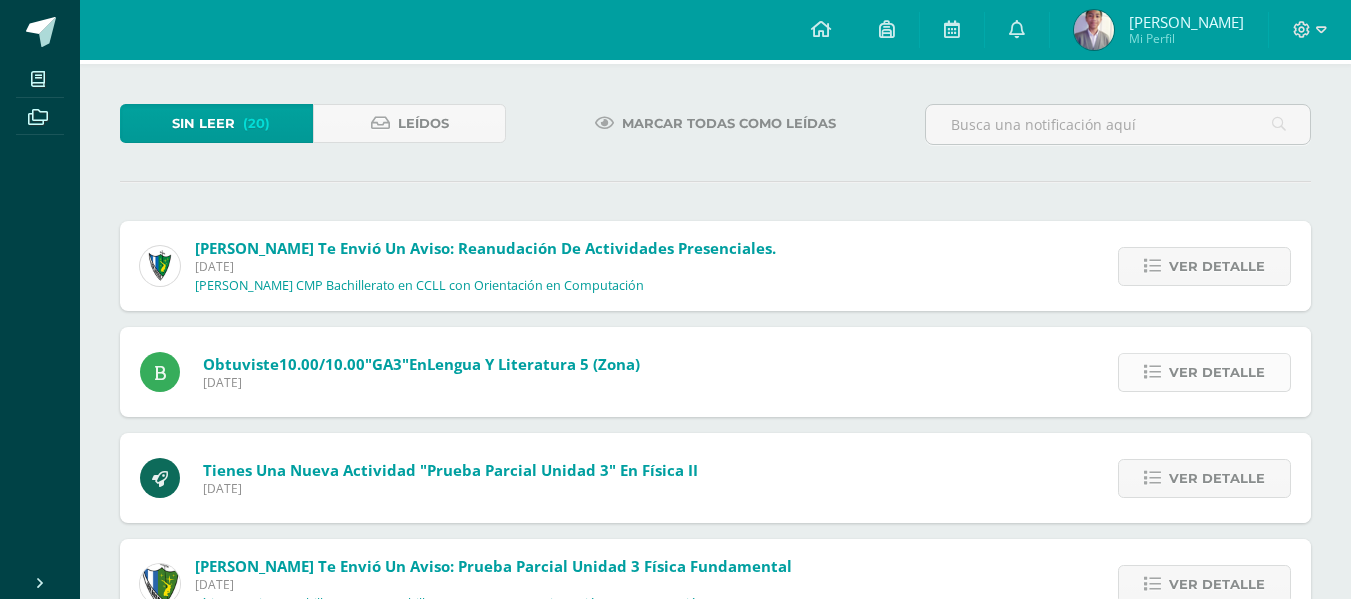click on "Ver detalle" at bounding box center (1204, 372) 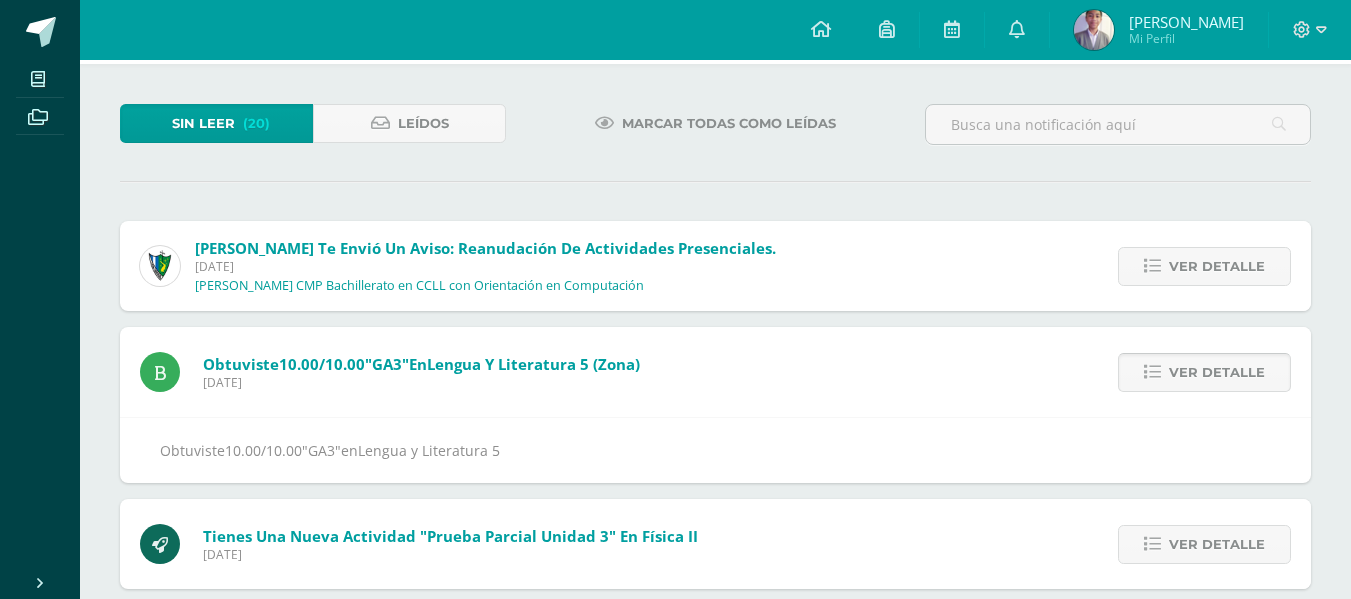 click on "Ver detalle" at bounding box center [1204, 372] 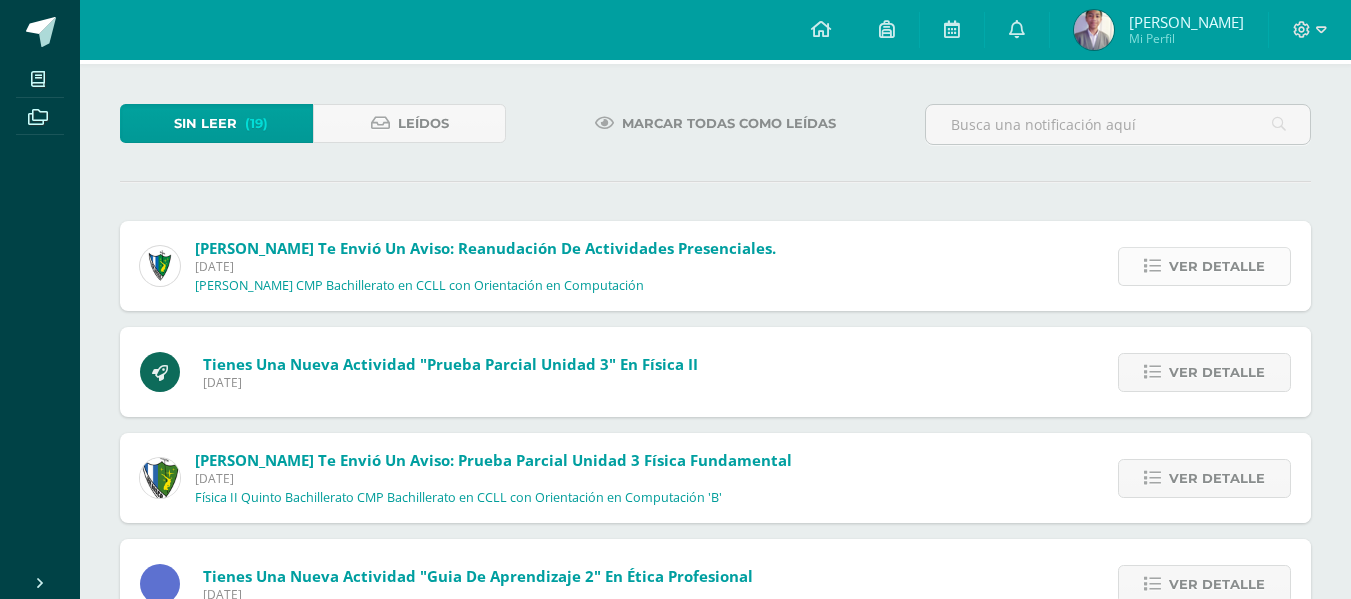 click on "Ver detalle" at bounding box center (1217, 266) 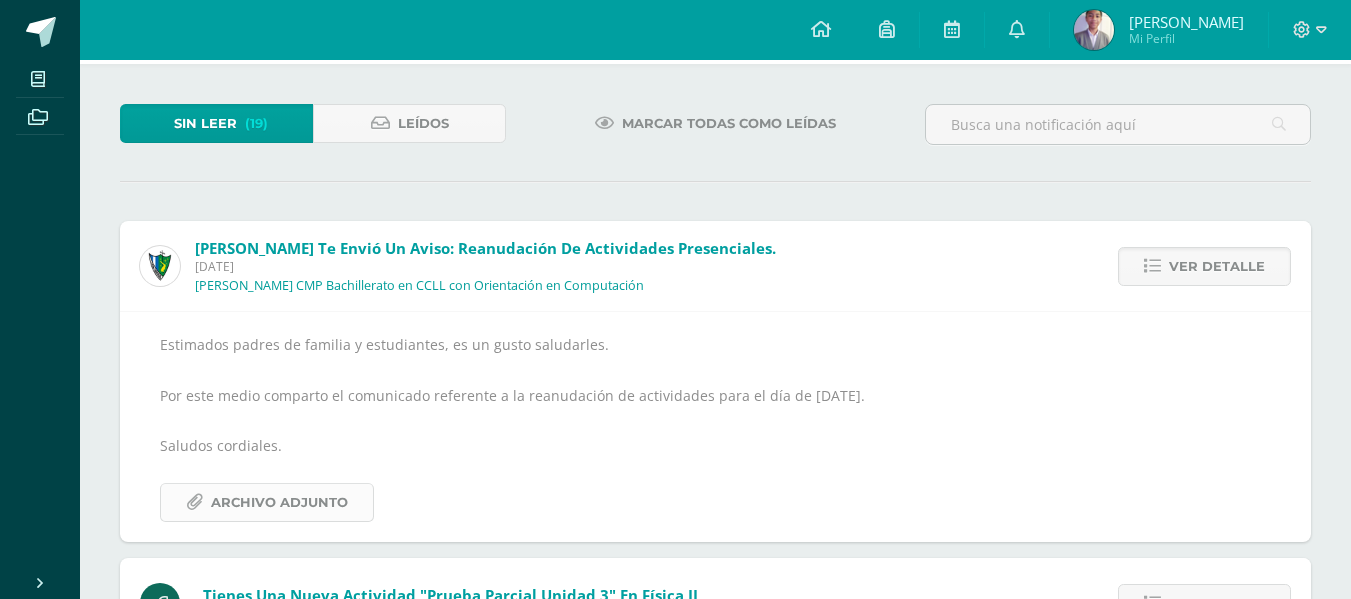 click on "Archivo Adjunto" at bounding box center [279, 502] 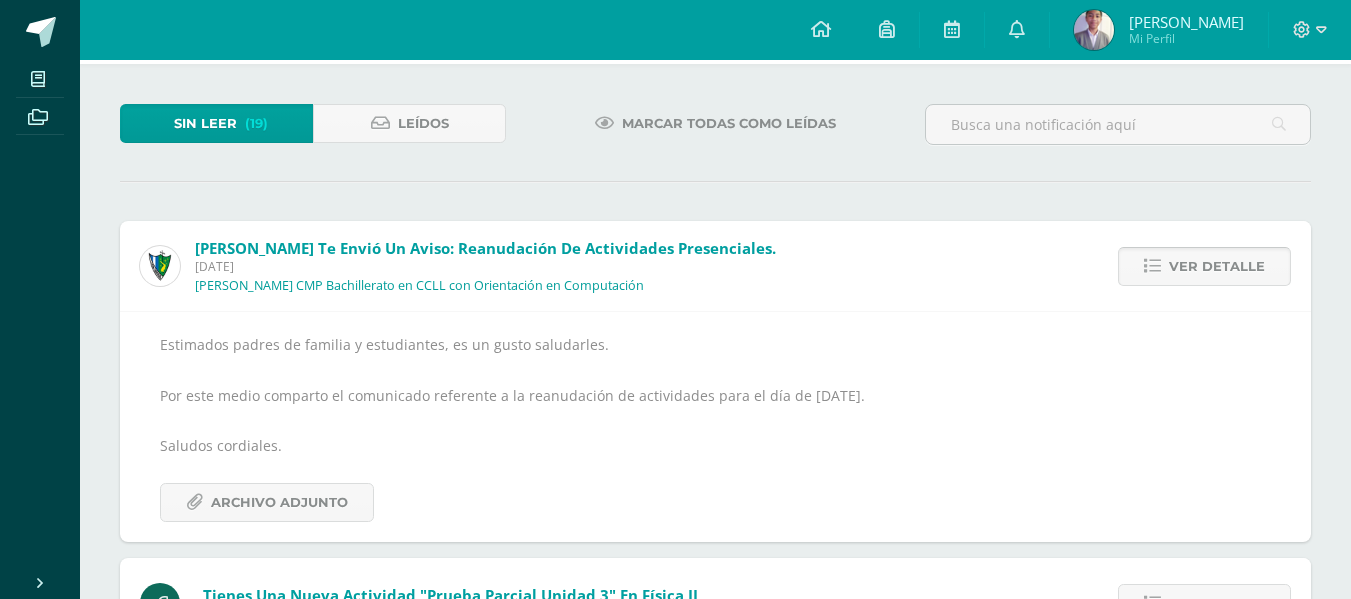 click on "Ver detalle" at bounding box center (1217, 266) 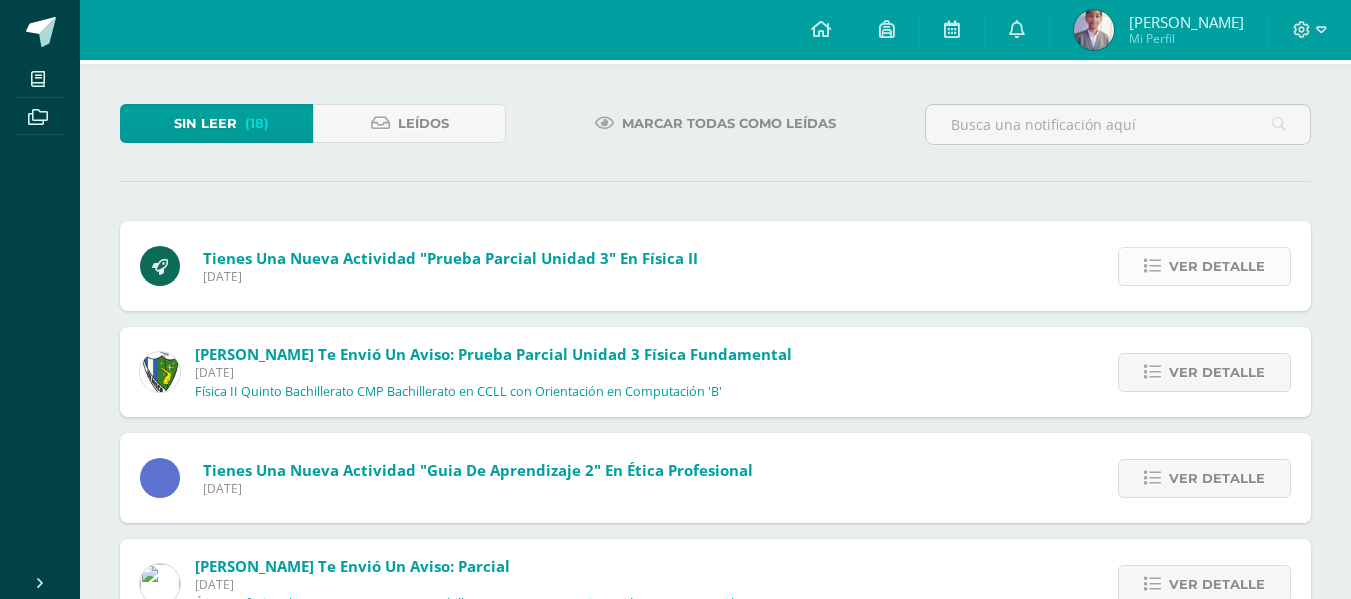 click on "Ver detalle" at bounding box center (1217, 266) 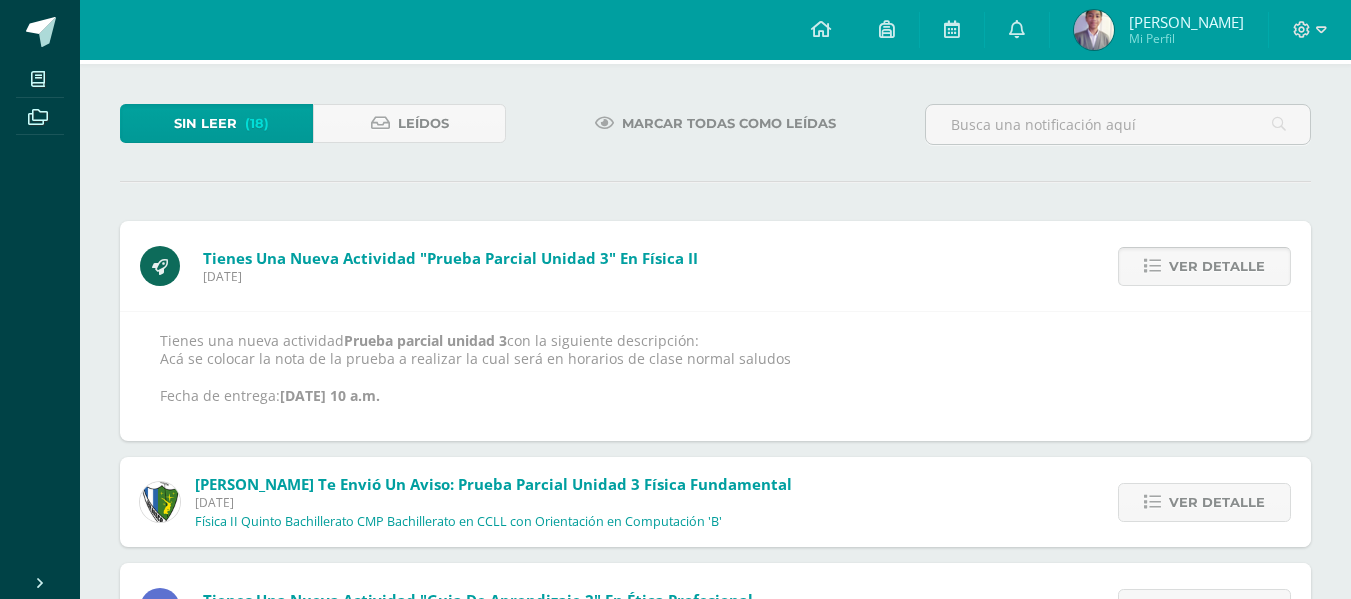 click on "Ver detalle" at bounding box center [1217, 266] 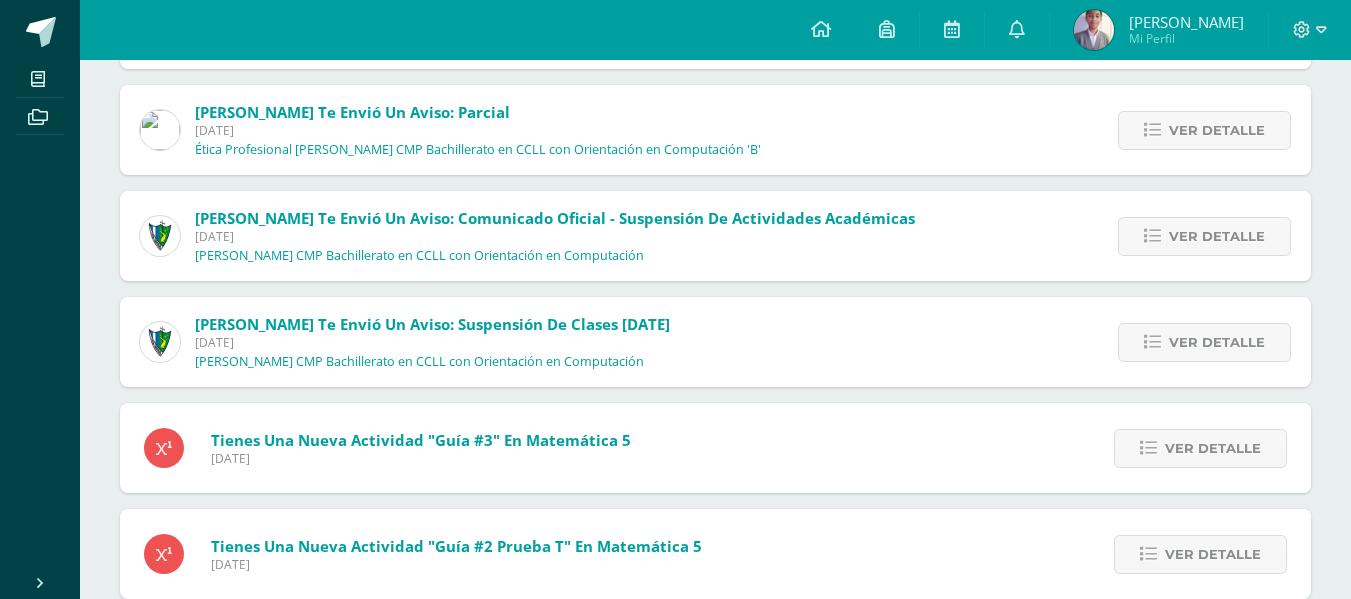 scroll, scrollTop: 0, scrollLeft: 0, axis: both 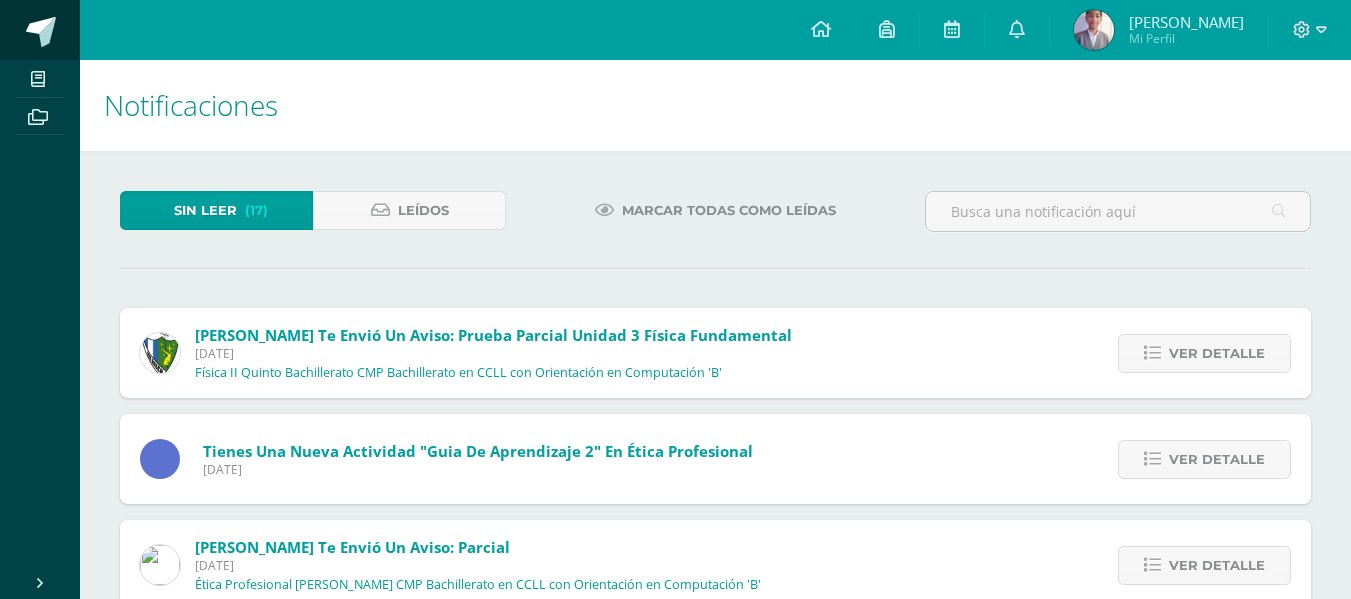 click at bounding box center (40, 30) 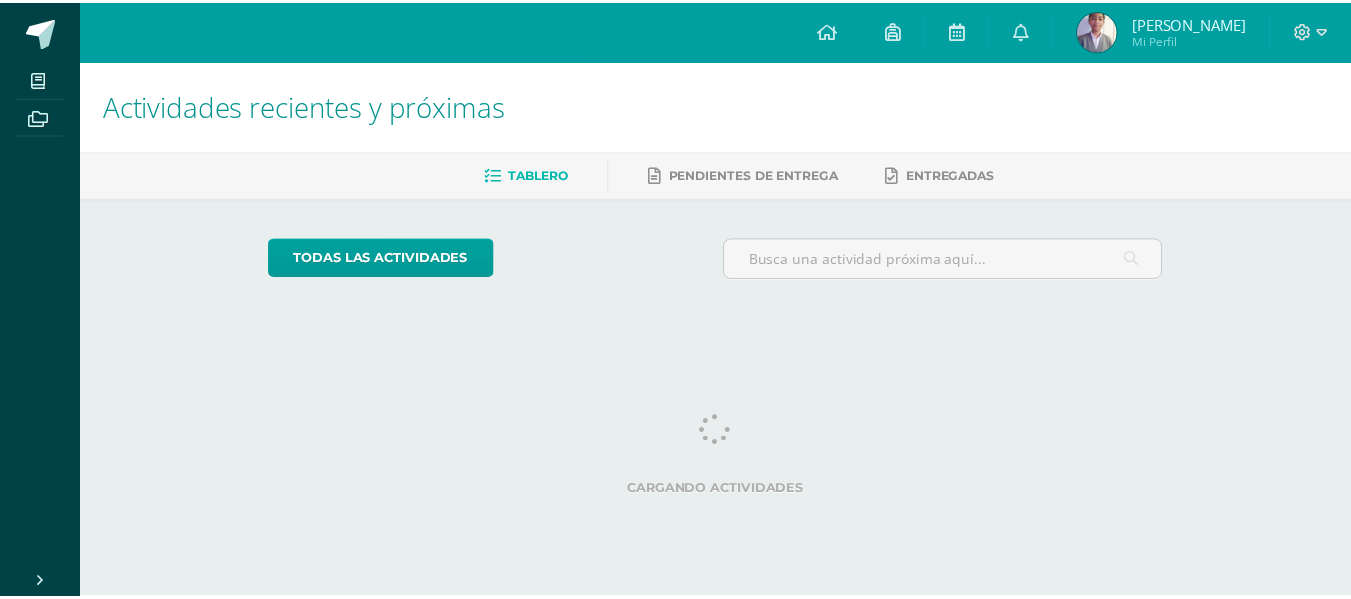 scroll, scrollTop: 0, scrollLeft: 0, axis: both 